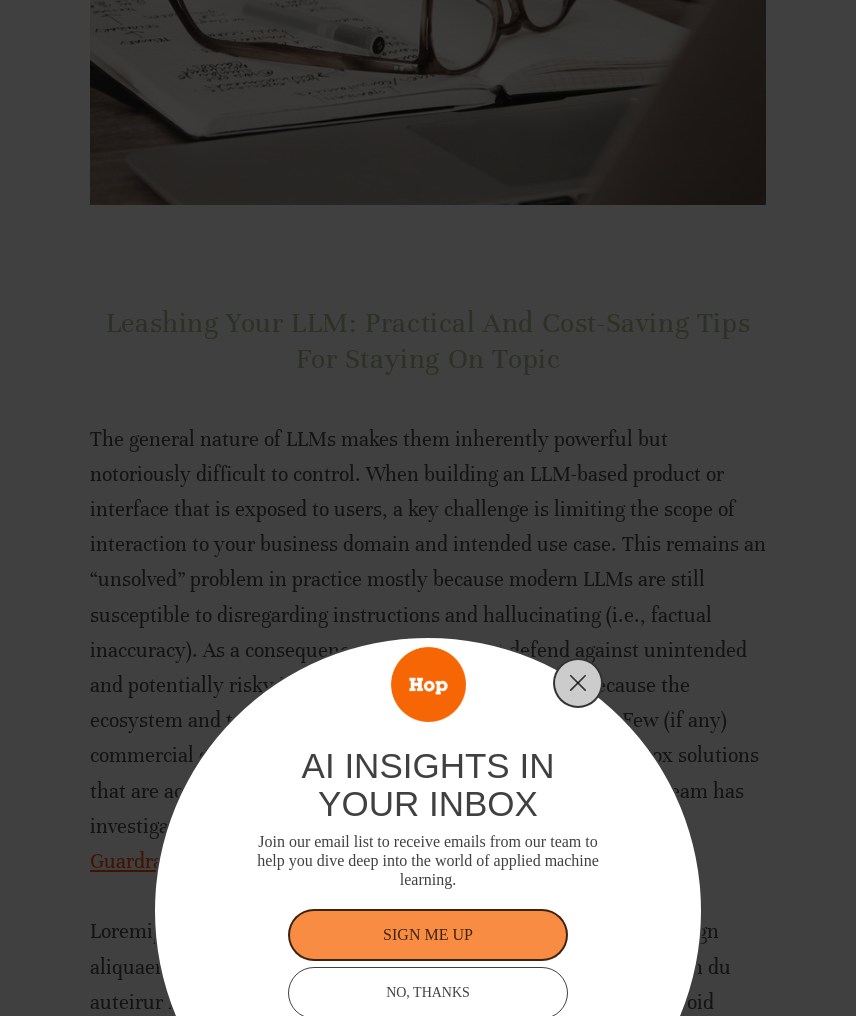 scroll, scrollTop: 500, scrollLeft: 0, axis: vertical 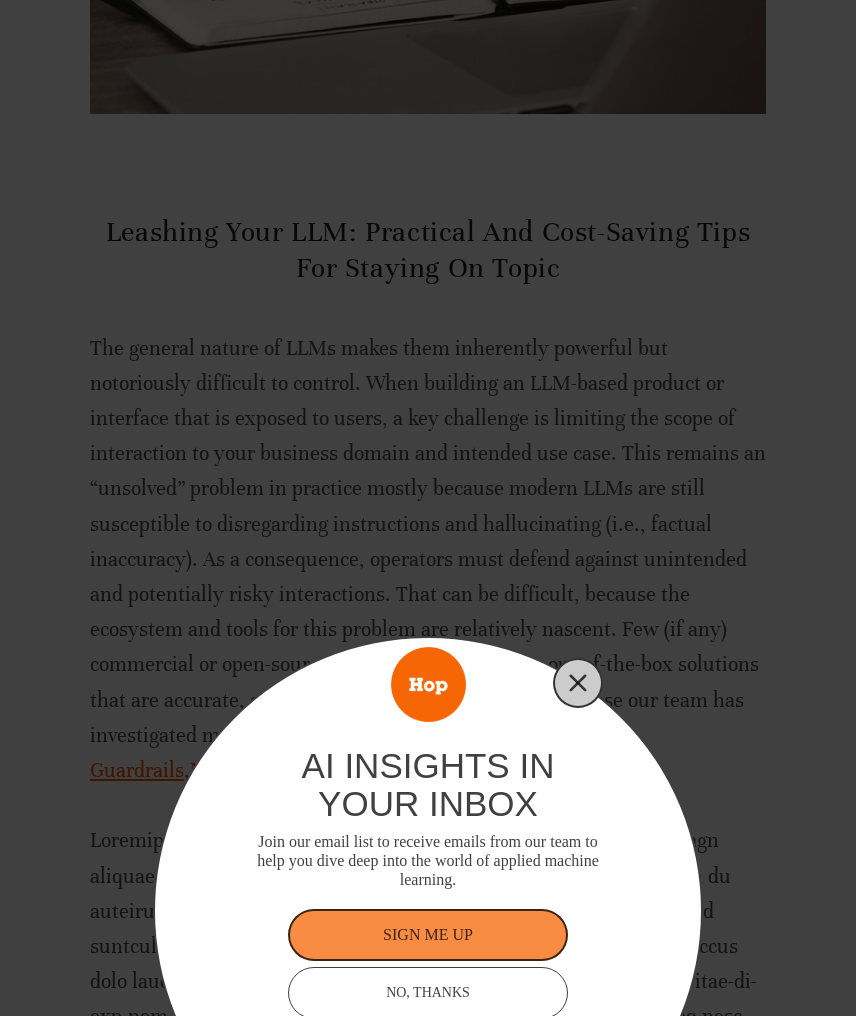 click at bounding box center (578, 683) 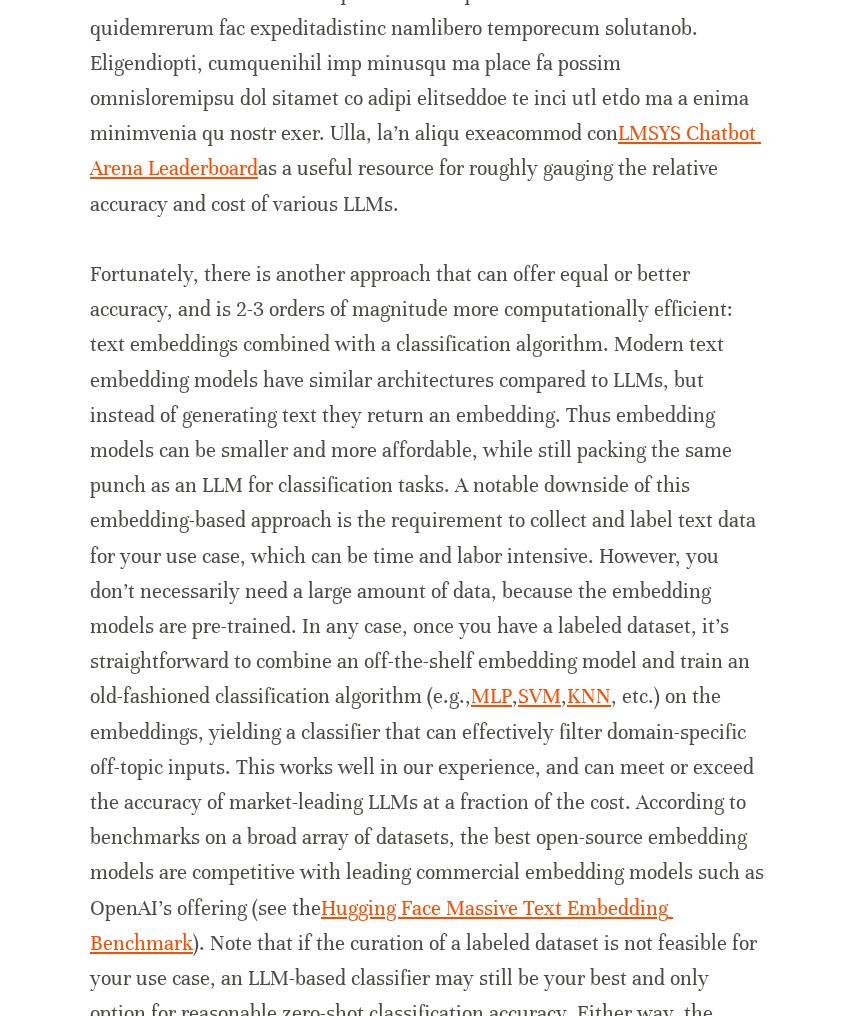 scroll, scrollTop: 1800, scrollLeft: 0, axis: vertical 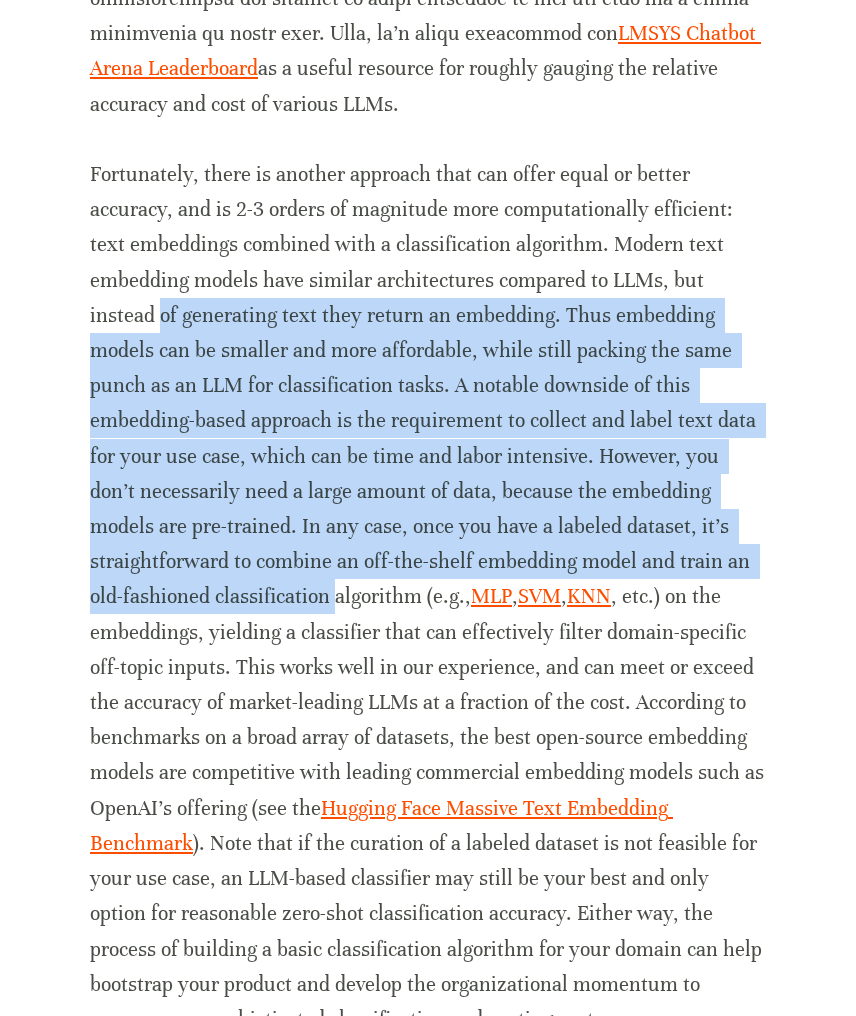 drag, startPoint x: 701, startPoint y: 495, endPoint x: 63, endPoint y: 261, distance: 679.55865 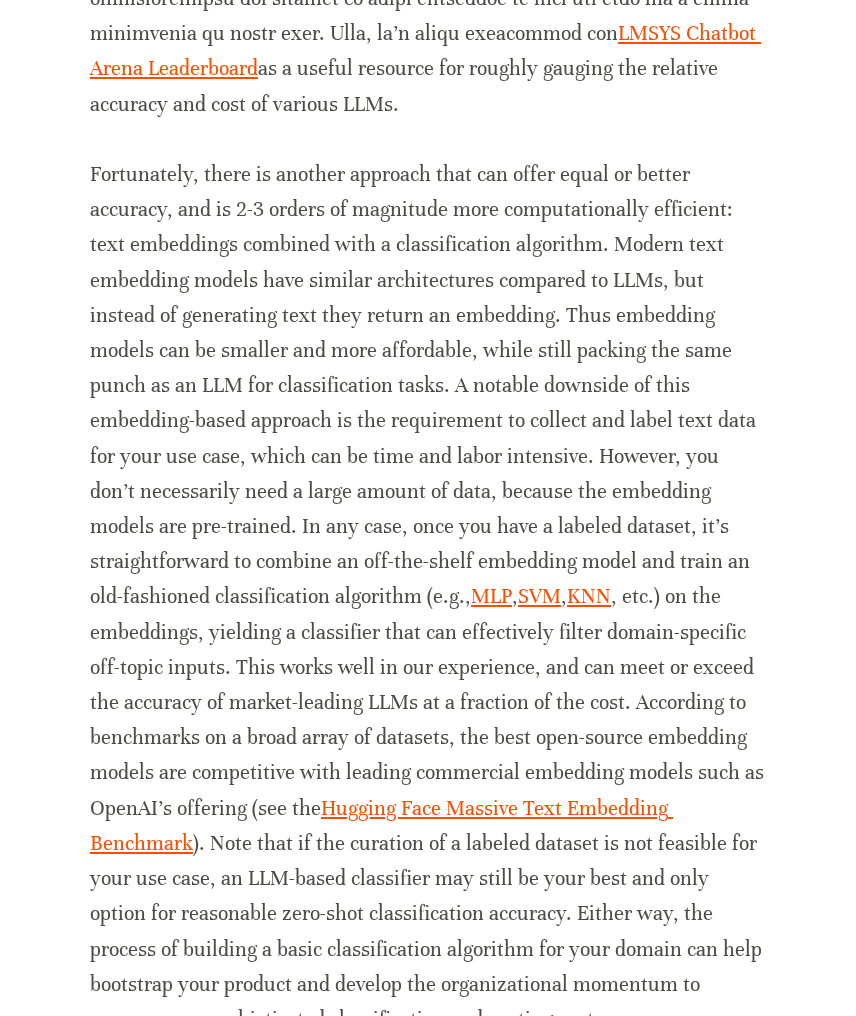 scroll, scrollTop: 1900, scrollLeft: 0, axis: vertical 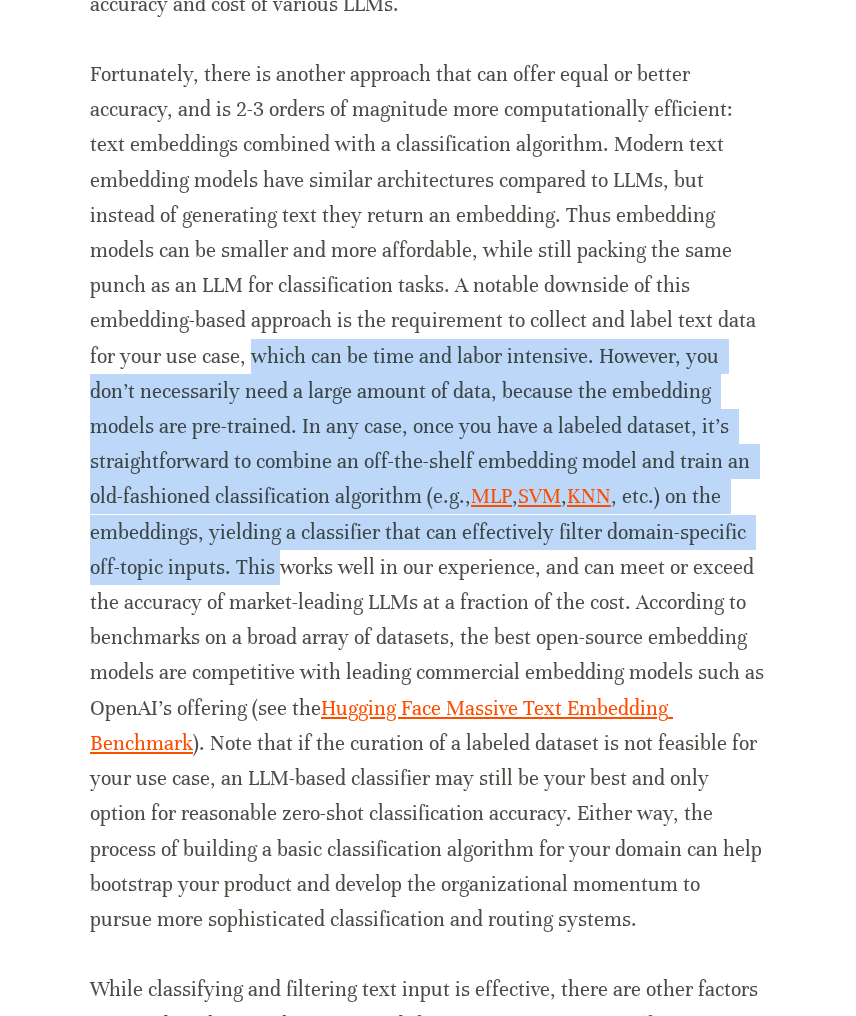 drag, startPoint x: 640, startPoint y: 447, endPoint x: 17, endPoint y: 282, distance: 644.4796 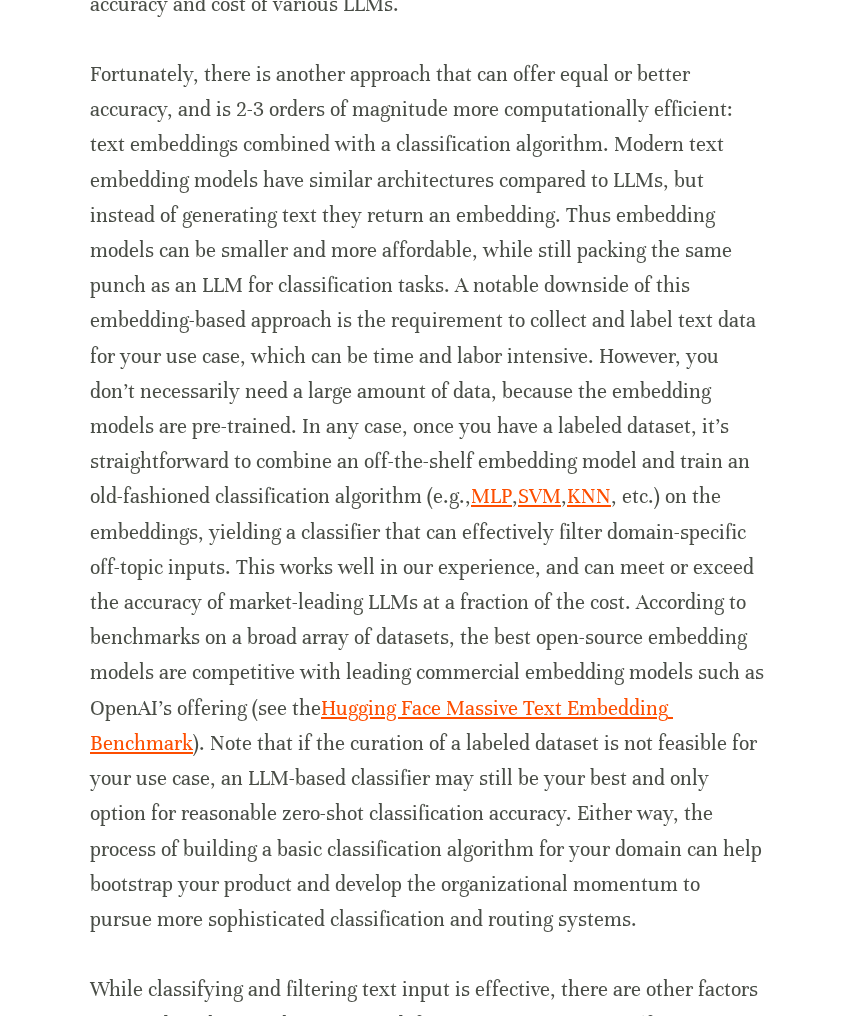 click on "Fortunately, there is another approach that can offer equal or better accuracy, and is 2-3 orders of magnitude more computationally efficient: text embeddings combined with a classification algorithm. Modern text embedding models have similar architectures compared to LLMs, but instead of generating text they return an embedding. Thus embedding models can be smaller and more affordable, while still packing the same punch as an LLM for classification tasks. A notable downside of this embedding-based approach is the requirement to collect and label text data for your use case, which can be time and labor intensive. However, you don’t necessarily need a large amount of data, because the embedding models are pre-trained. In any case, once you have a labeled dataset, it’s straightforward to combine an off-the-shelf embedding model and train an old-fashioned classification algorithm (e.g.,  MLP ,  SVM ,  KNN Hugging Face Massive Text Embedding Benchmark" at bounding box center (428, 497) 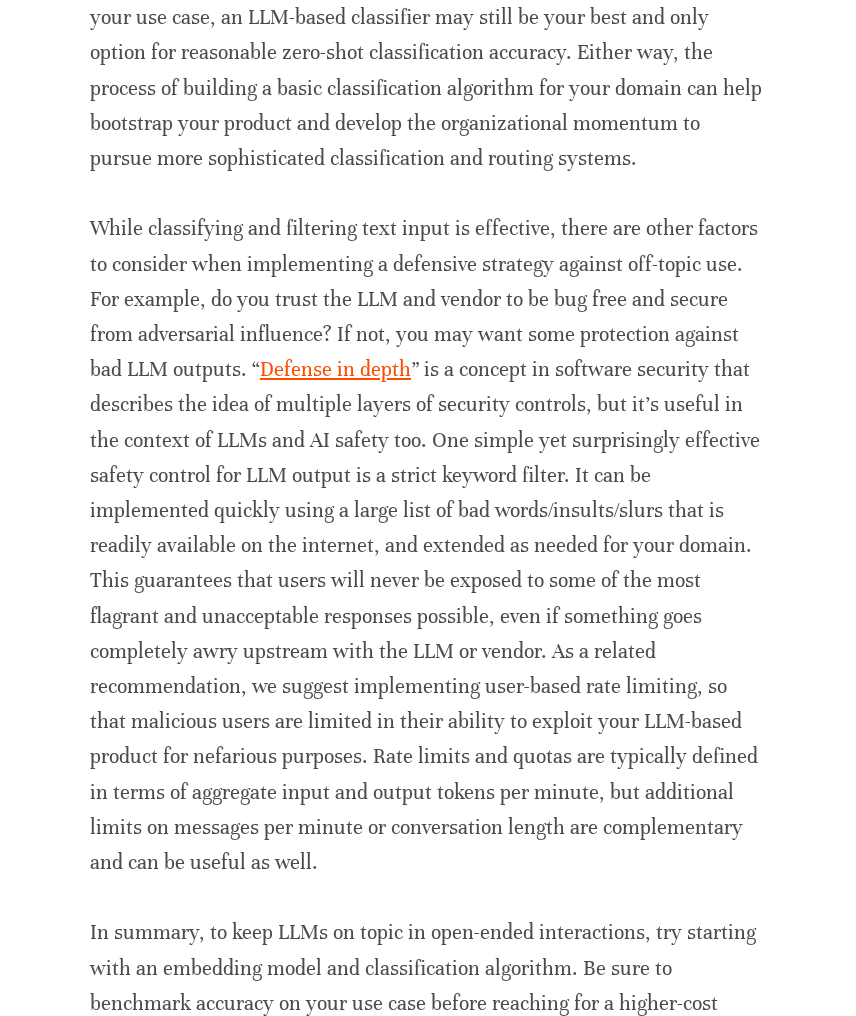 scroll, scrollTop: 2700, scrollLeft: 0, axis: vertical 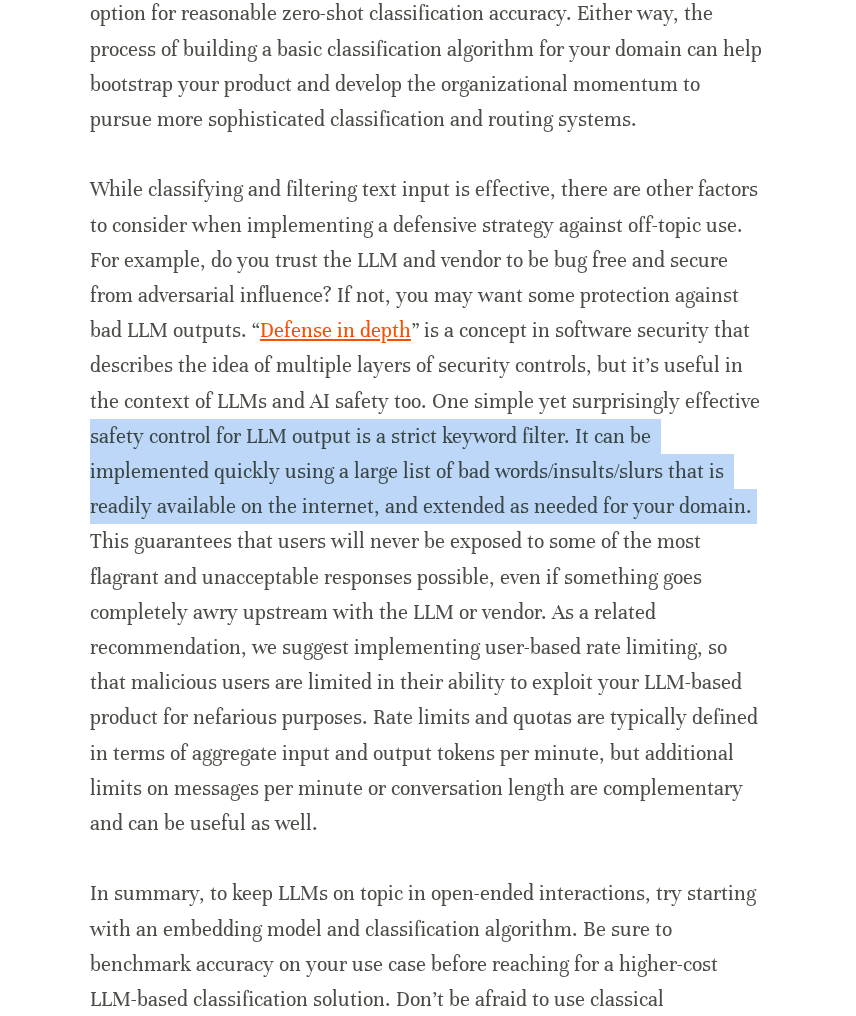 drag, startPoint x: 755, startPoint y: 445, endPoint x: 87, endPoint y: 364, distance: 672.893 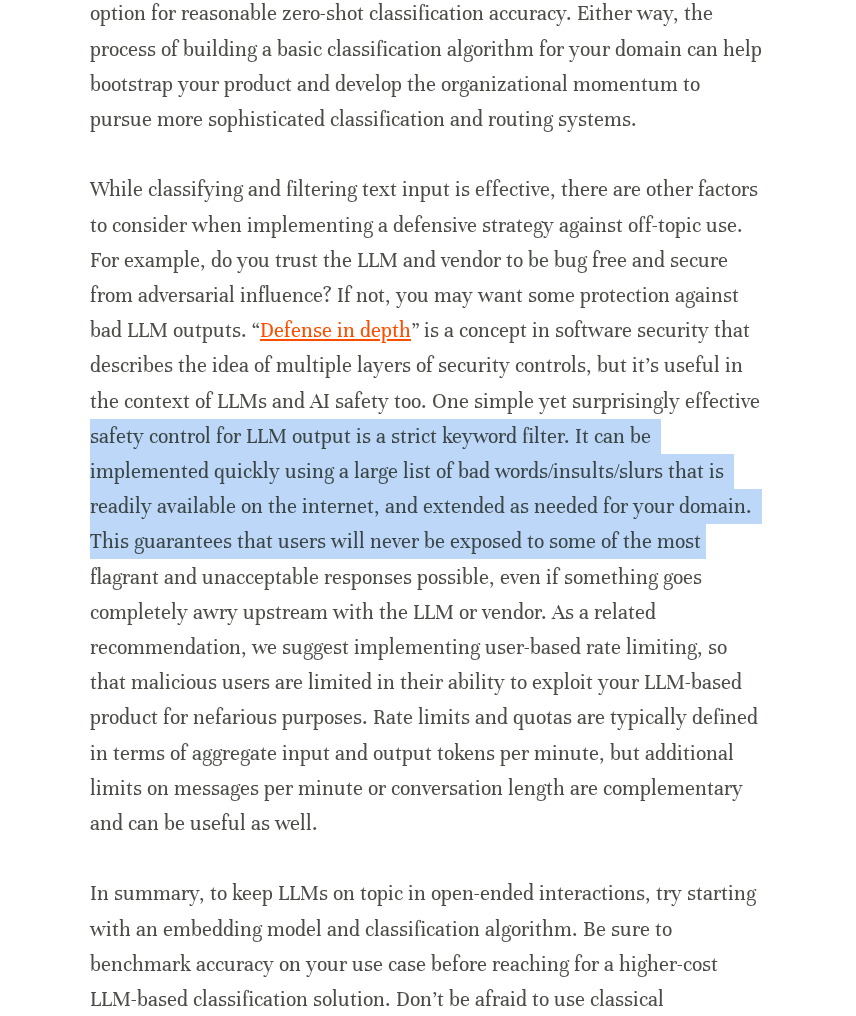 drag, startPoint x: 87, startPoint y: 352, endPoint x: 791, endPoint y: 458, distance: 711.93536 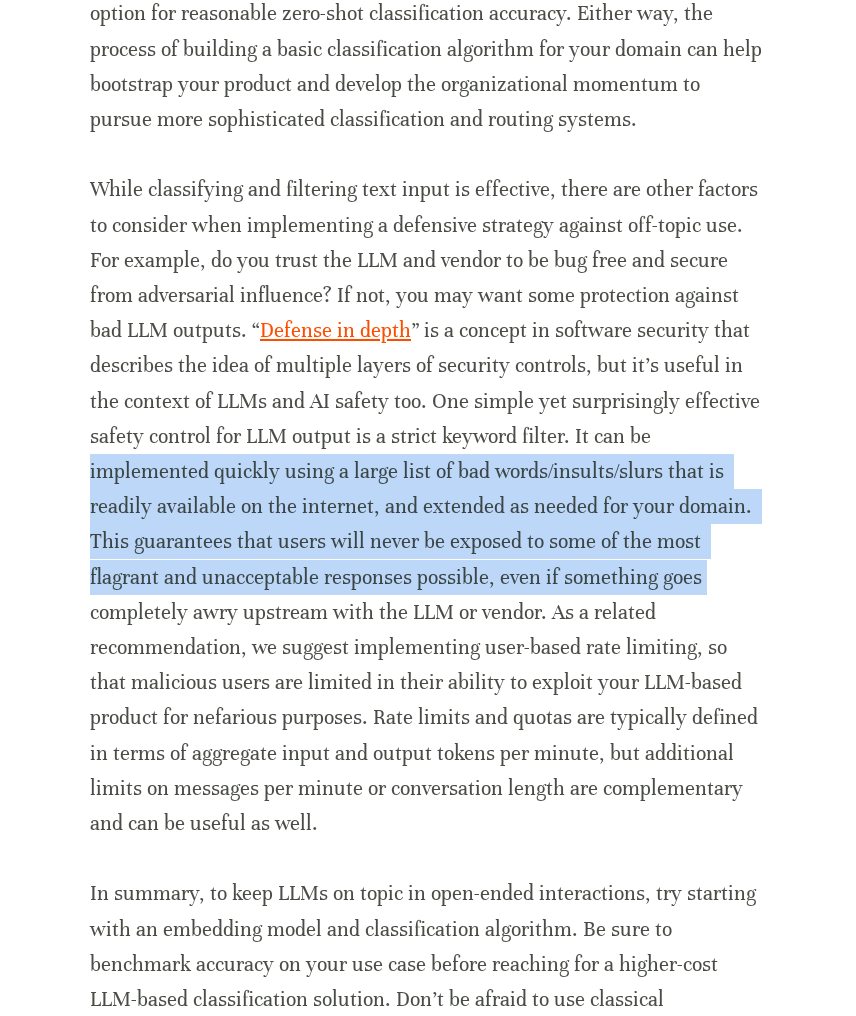 drag, startPoint x: 728, startPoint y: 502, endPoint x: 66, endPoint y: 394, distance: 670.75183 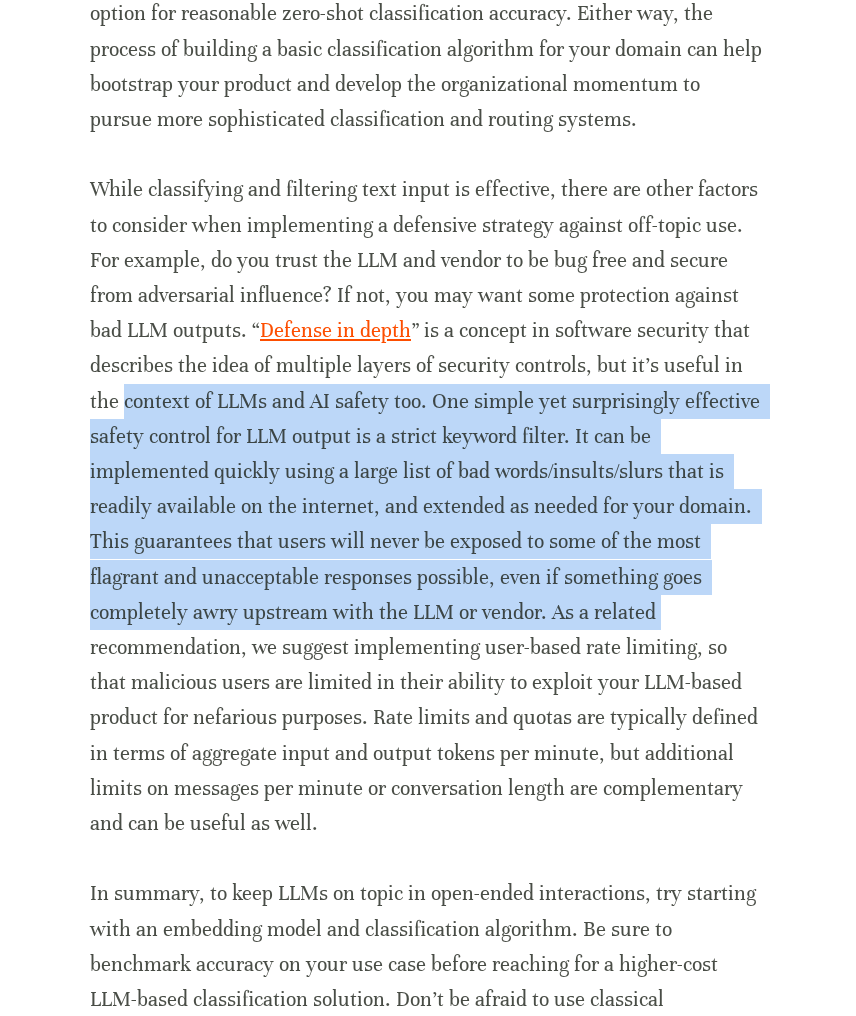 drag, startPoint x: 89, startPoint y: 330, endPoint x: 728, endPoint y: 540, distance: 672.6225 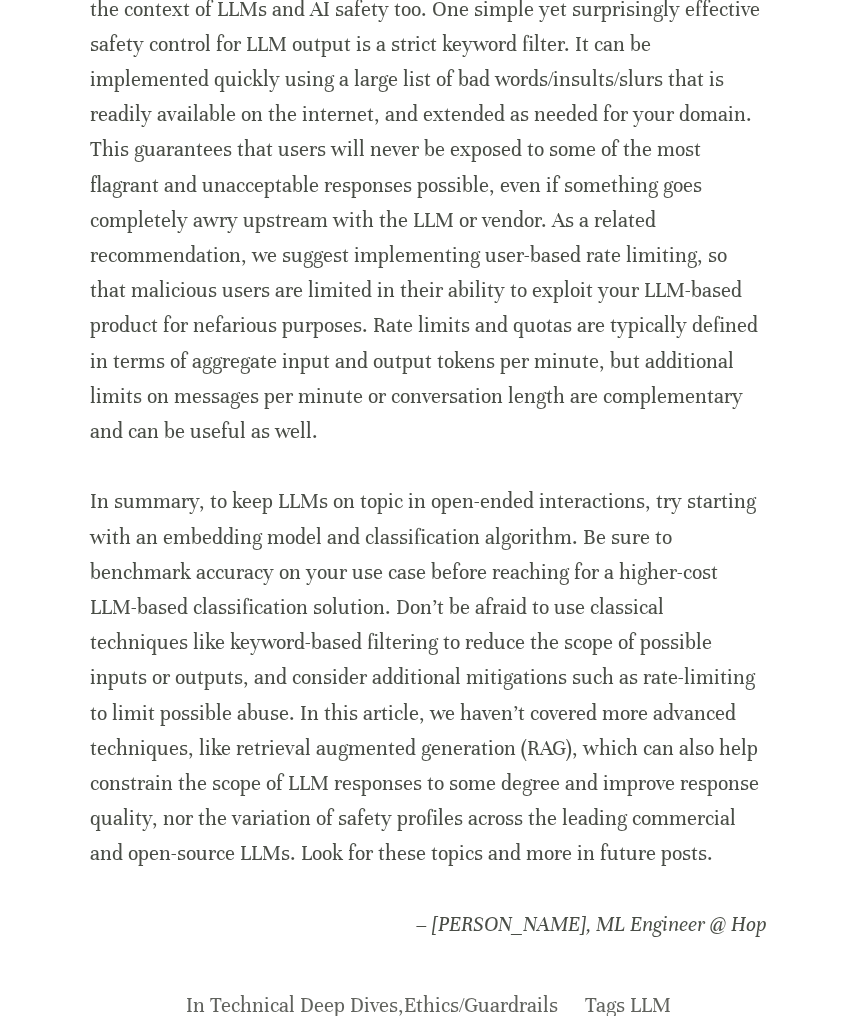 scroll, scrollTop: 3100, scrollLeft: 0, axis: vertical 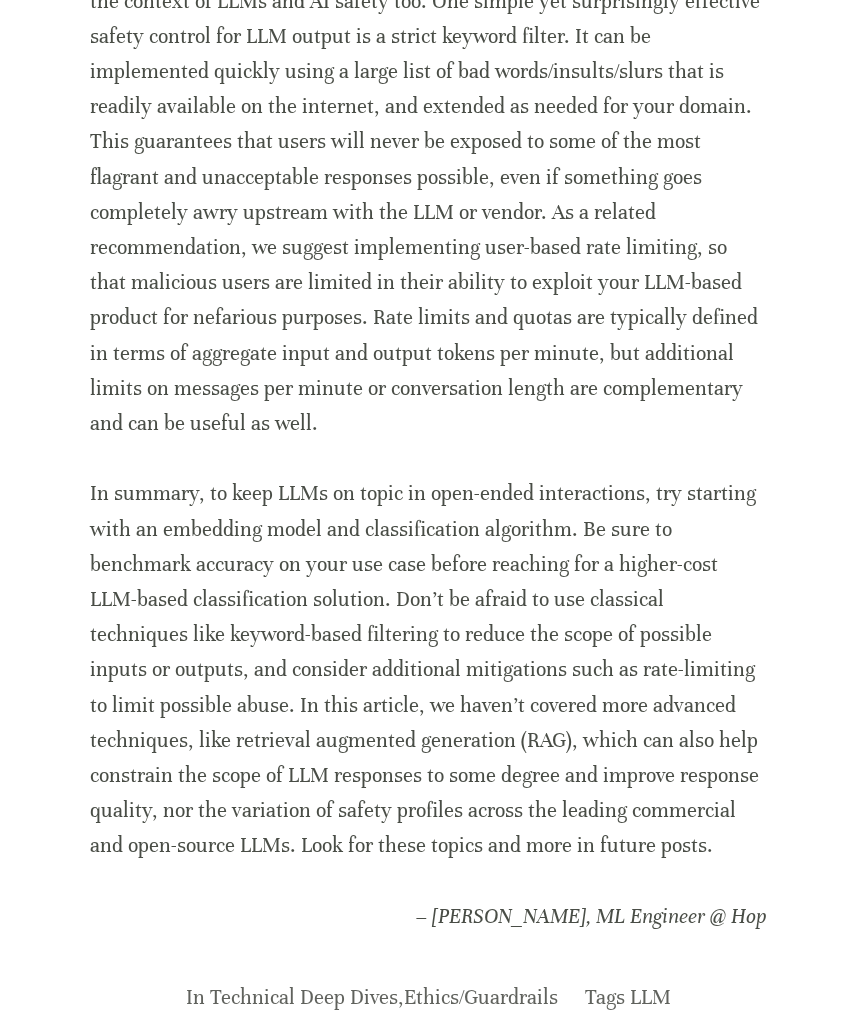 click on "In summary, to keep LLMs on topic in open-ended interactions, try starting with an embedding model and classification algorithm. Be sure to benchmark accuracy on your use case before reaching for a higher-cost LLM-based classification solution. Don’t be afraid to use classical techniques like keyword-based filtering to reduce the scope of possible inputs or outputs, and consider additional mitigations such as rate-limiting to limit possible abuse. In this article, we haven’t covered more advanced techniques, like retrieval augmented generation (RAG), which can also help constrain the scope of LLM responses to some degree and improve response quality, nor the variation of safety profiles across the leading commercial and open-source LLMs. Look for these topics and more in future posts." at bounding box center (428, 669) 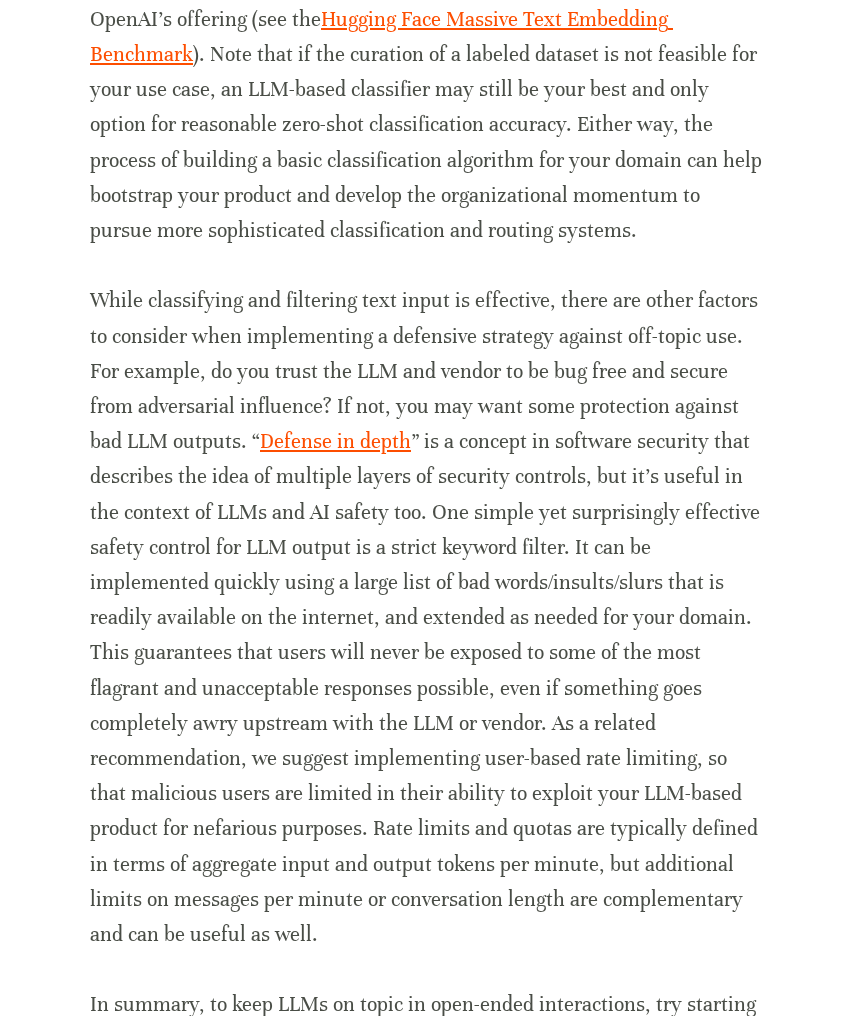 scroll, scrollTop: 2575, scrollLeft: 0, axis: vertical 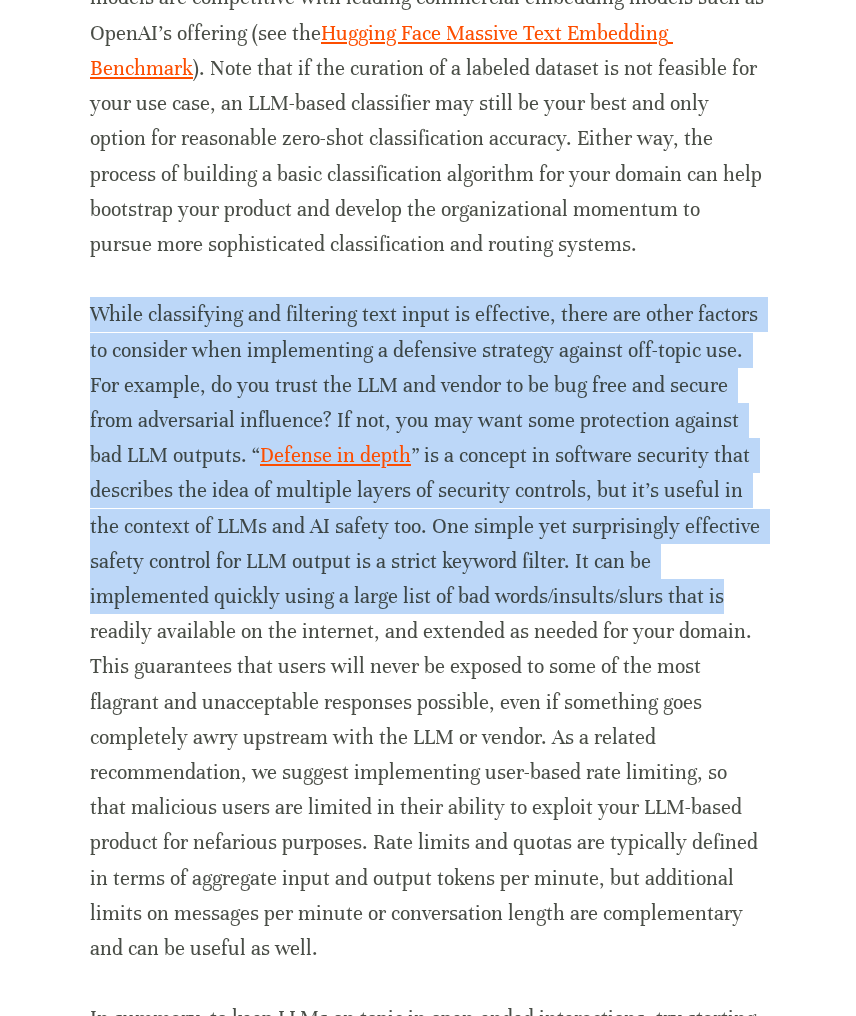 drag, startPoint x: 97, startPoint y: 240, endPoint x: 713, endPoint y: 509, distance: 672.17334 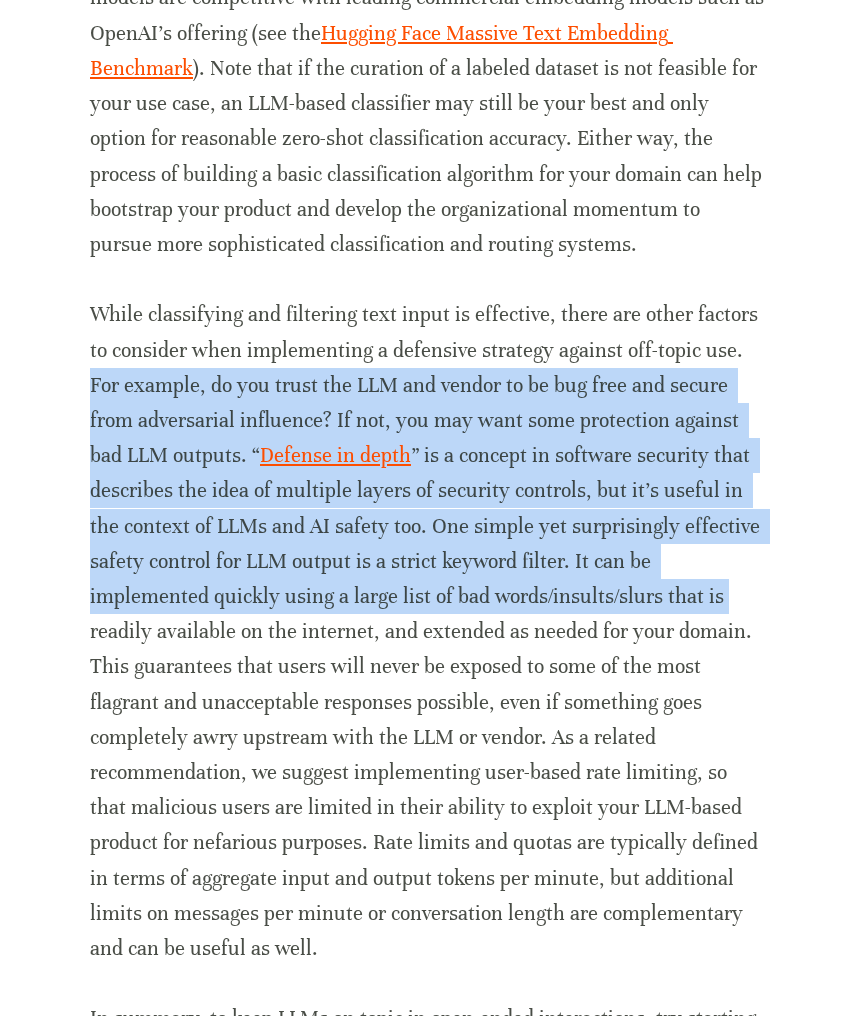 drag, startPoint x: 738, startPoint y: 526, endPoint x: 87, endPoint y: 300, distance: 689.1132 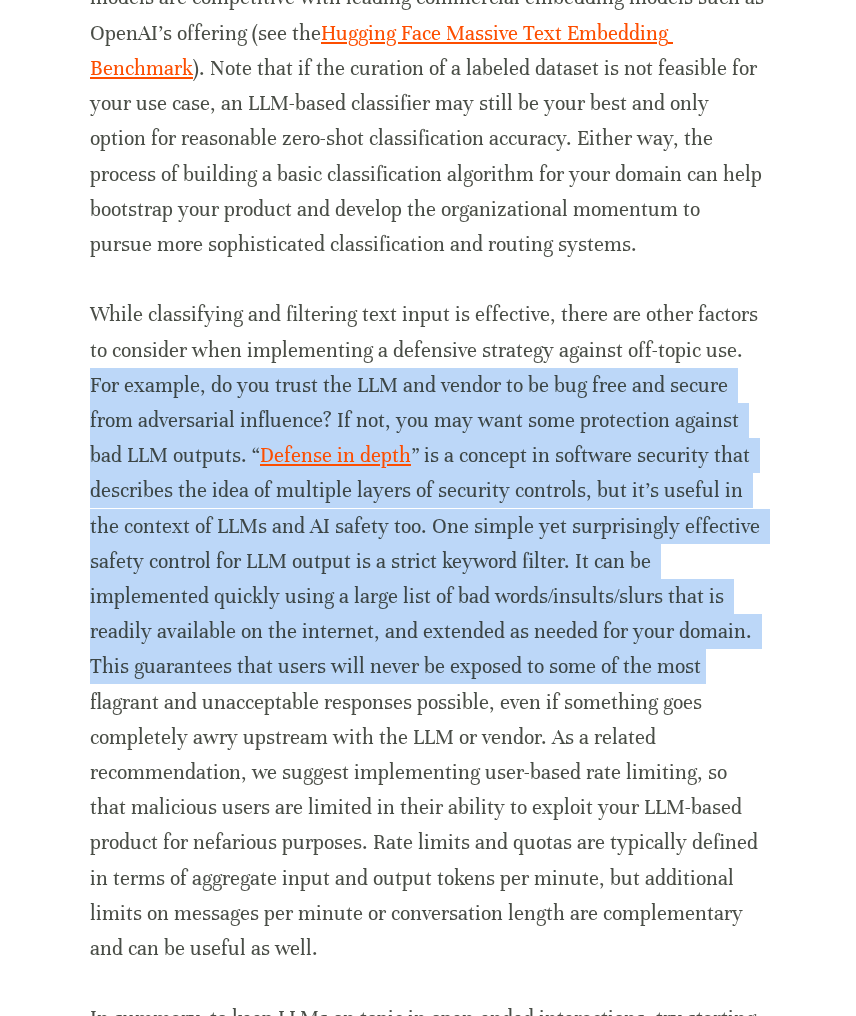 drag, startPoint x: 87, startPoint y: 300, endPoint x: 714, endPoint y: 613, distance: 700.7839 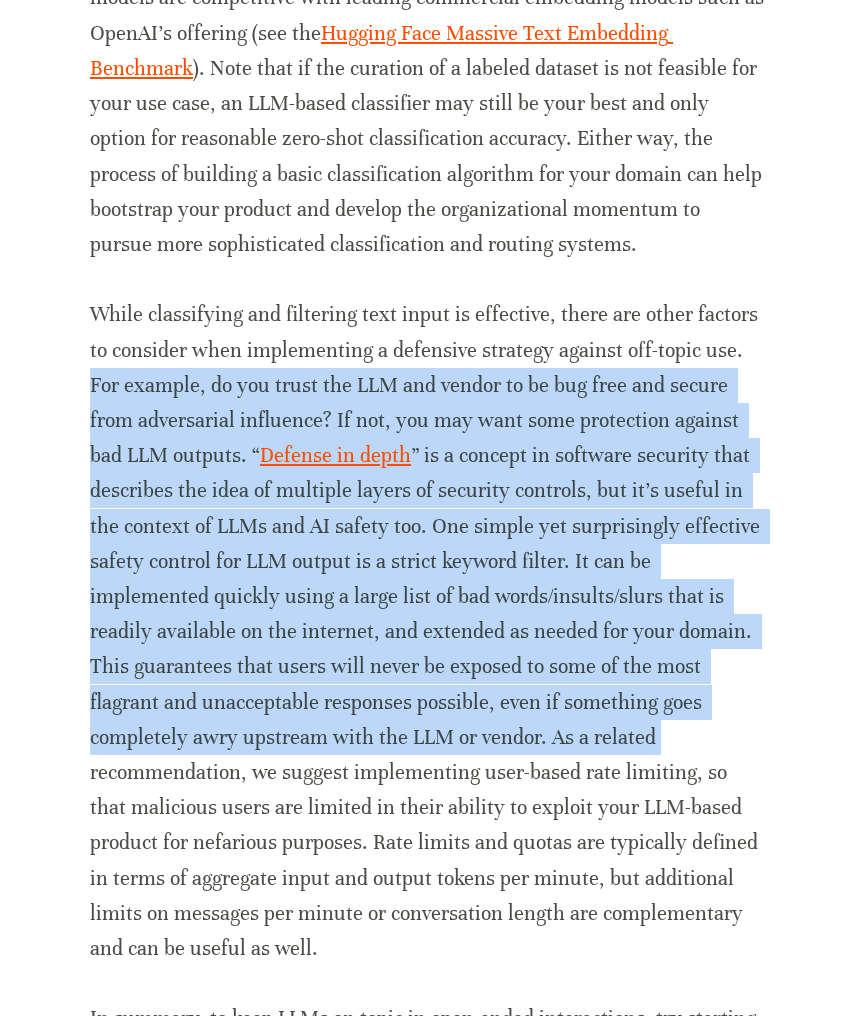 drag, startPoint x: 678, startPoint y: 650, endPoint x: 76, endPoint y: 298, distance: 697.35785 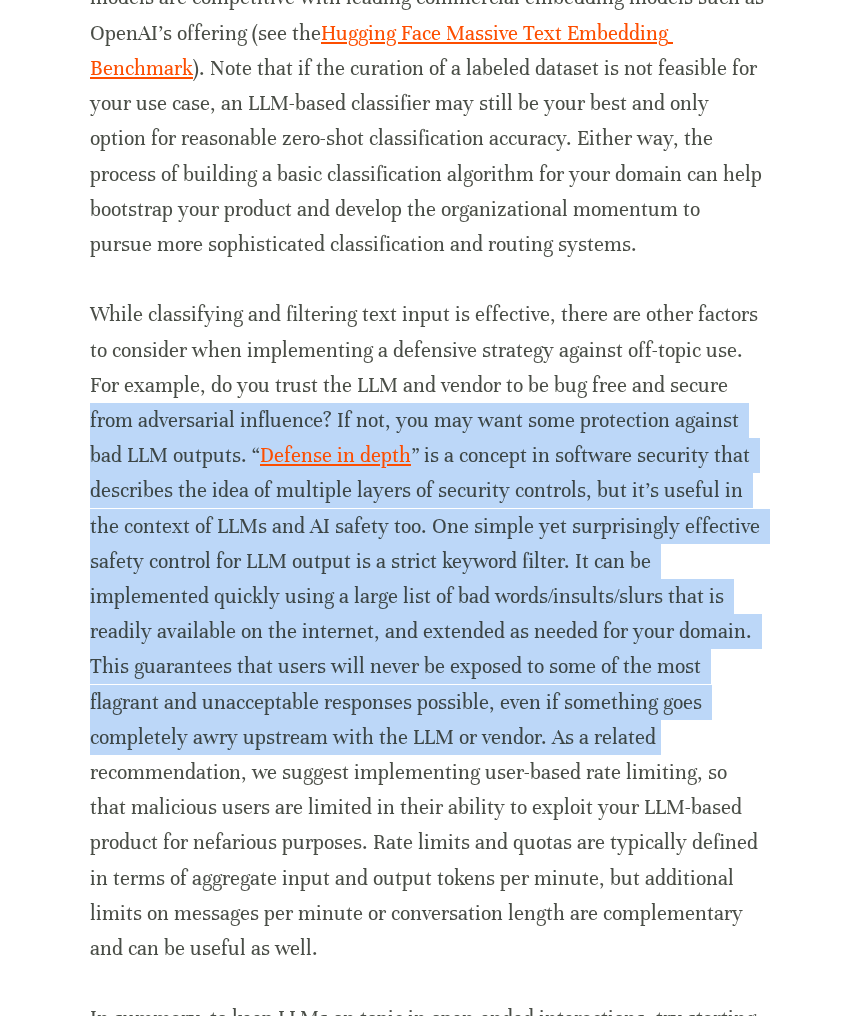 drag, startPoint x: 656, startPoint y: 663, endPoint x: 68, endPoint y: 356, distance: 663.3197 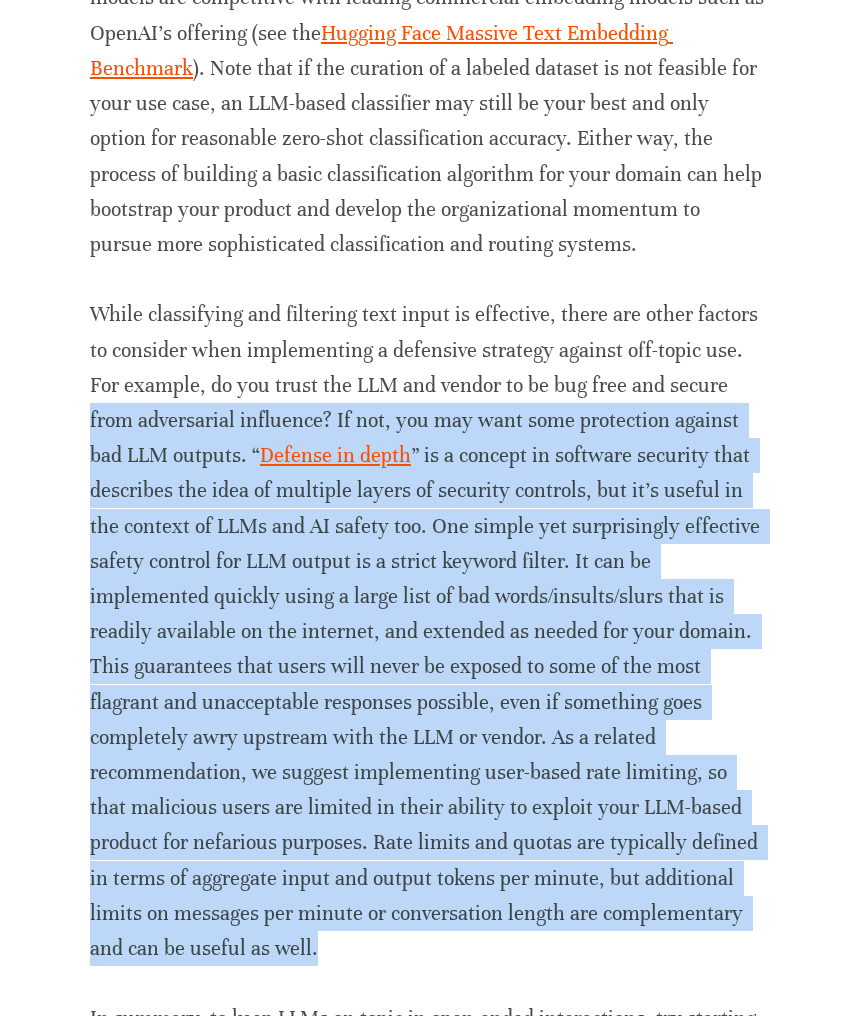 drag, startPoint x: 89, startPoint y: 349, endPoint x: 475, endPoint y: 878, distance: 654.85645 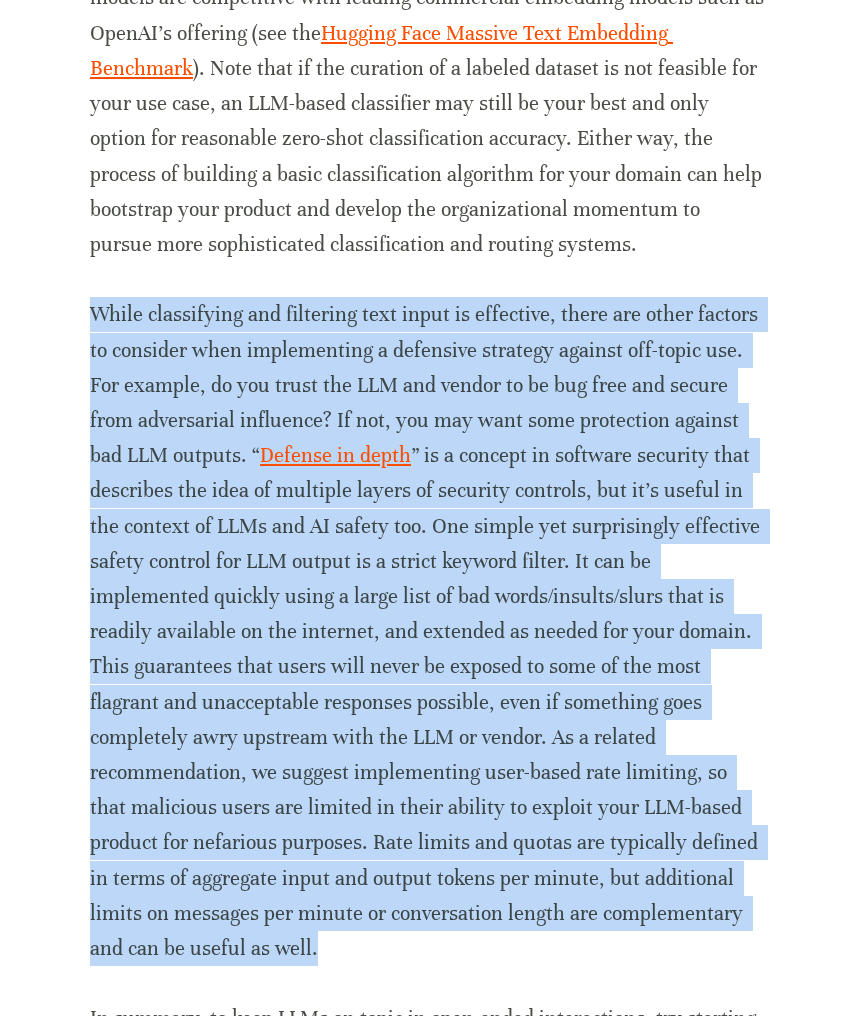 drag, startPoint x: 403, startPoint y: 875, endPoint x: 87, endPoint y: 236, distance: 712.86536 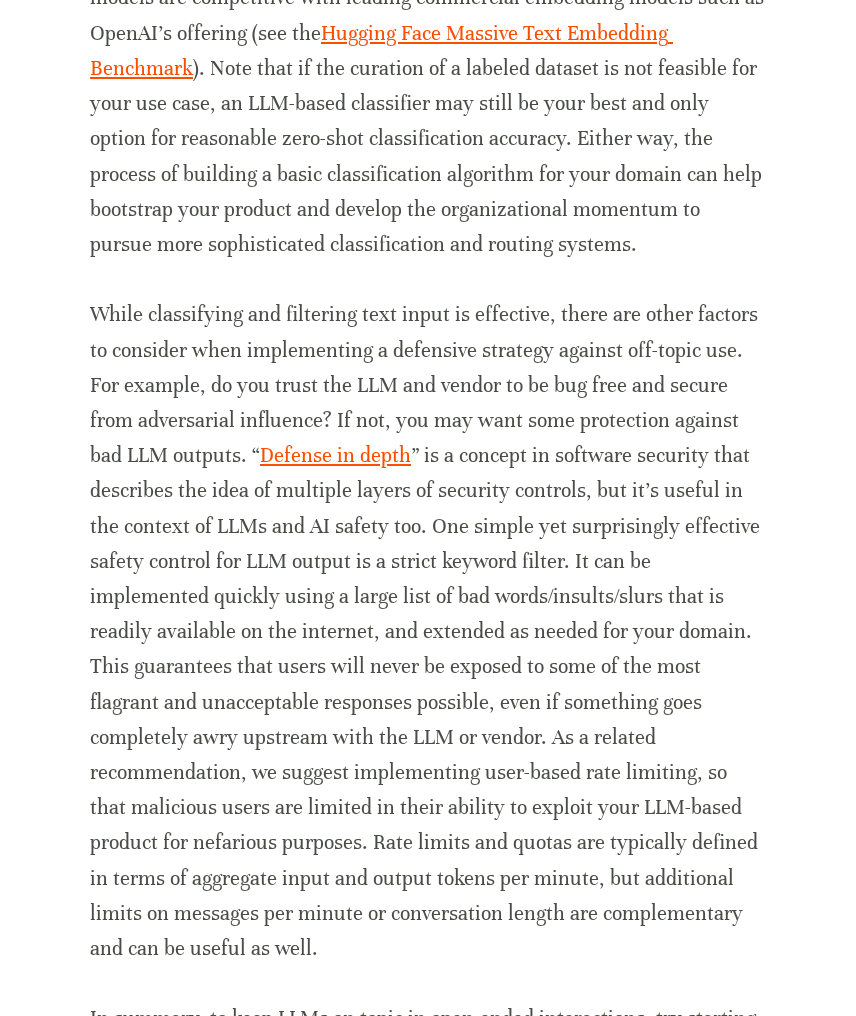 click on "While classifying and filtering text input is effective, there are other factors to consider when implementing a defensive strategy against off-topic use. For example, do you trust the LLM and vendor to be bug free and secure from adversarial influence? If not, you may want some protection against bad LLM outputs. “ Defense in depth" at bounding box center (428, 631) 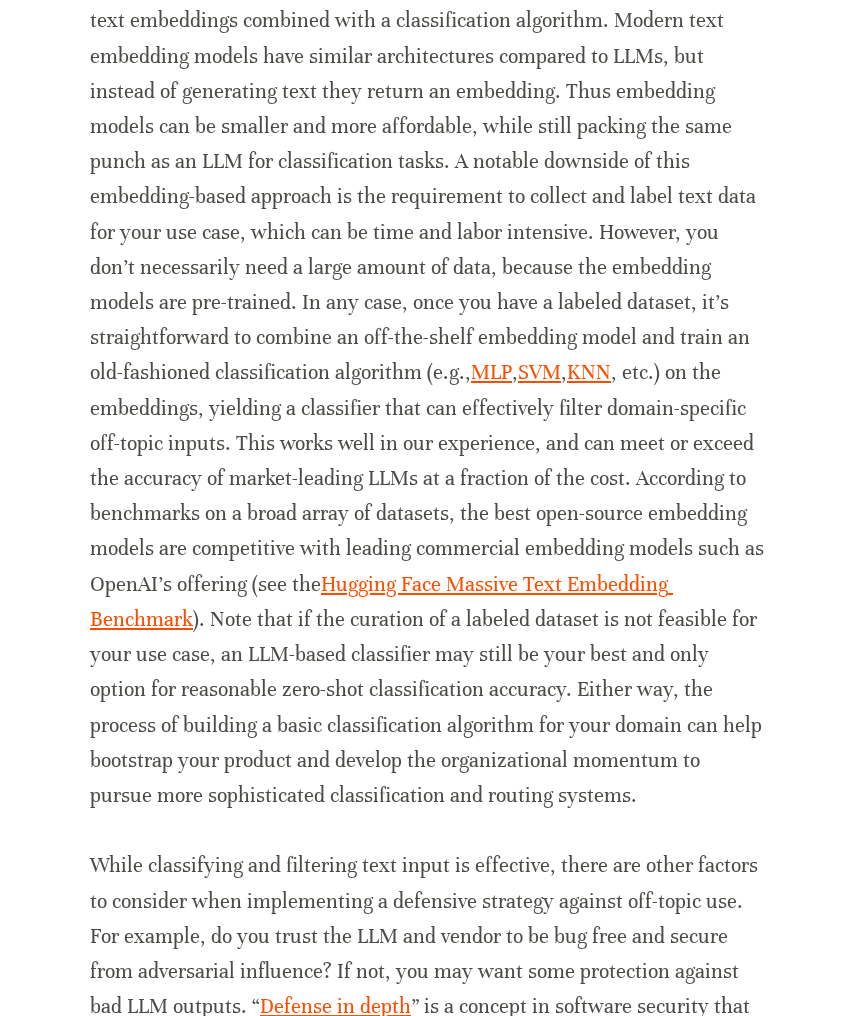 scroll, scrollTop: 1975, scrollLeft: 0, axis: vertical 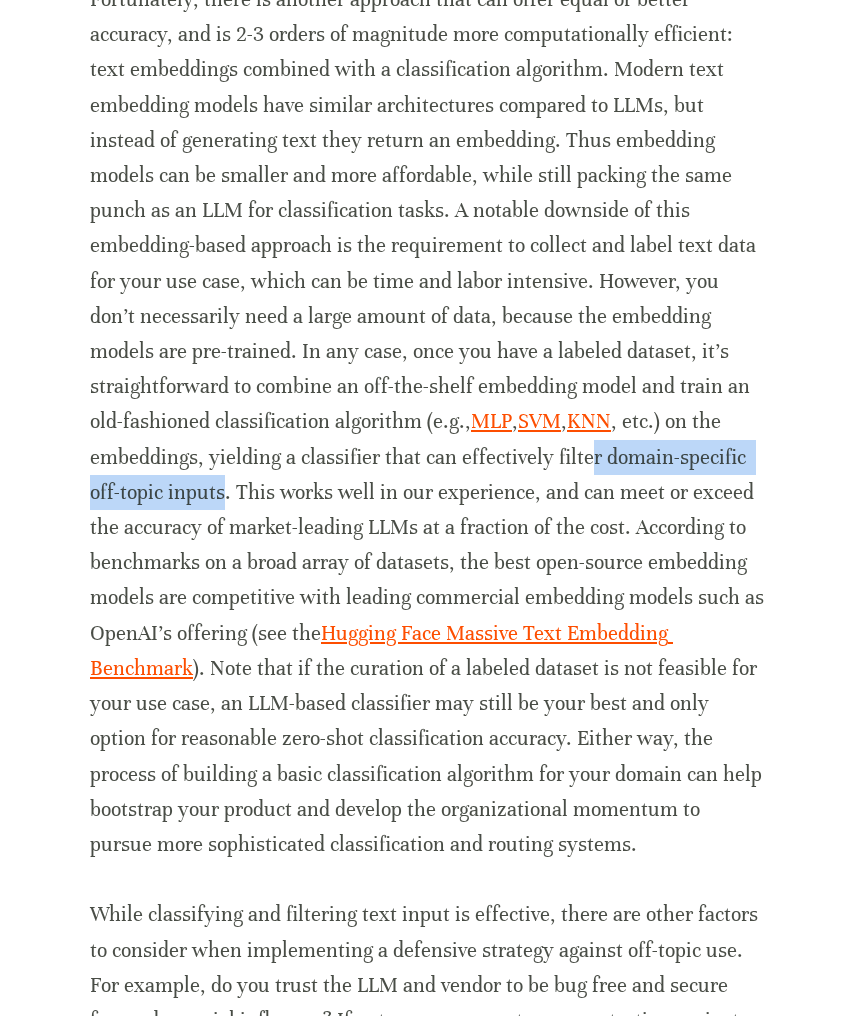 drag, startPoint x: 380, startPoint y: 387, endPoint x: 669, endPoint y: 385, distance: 289.00693 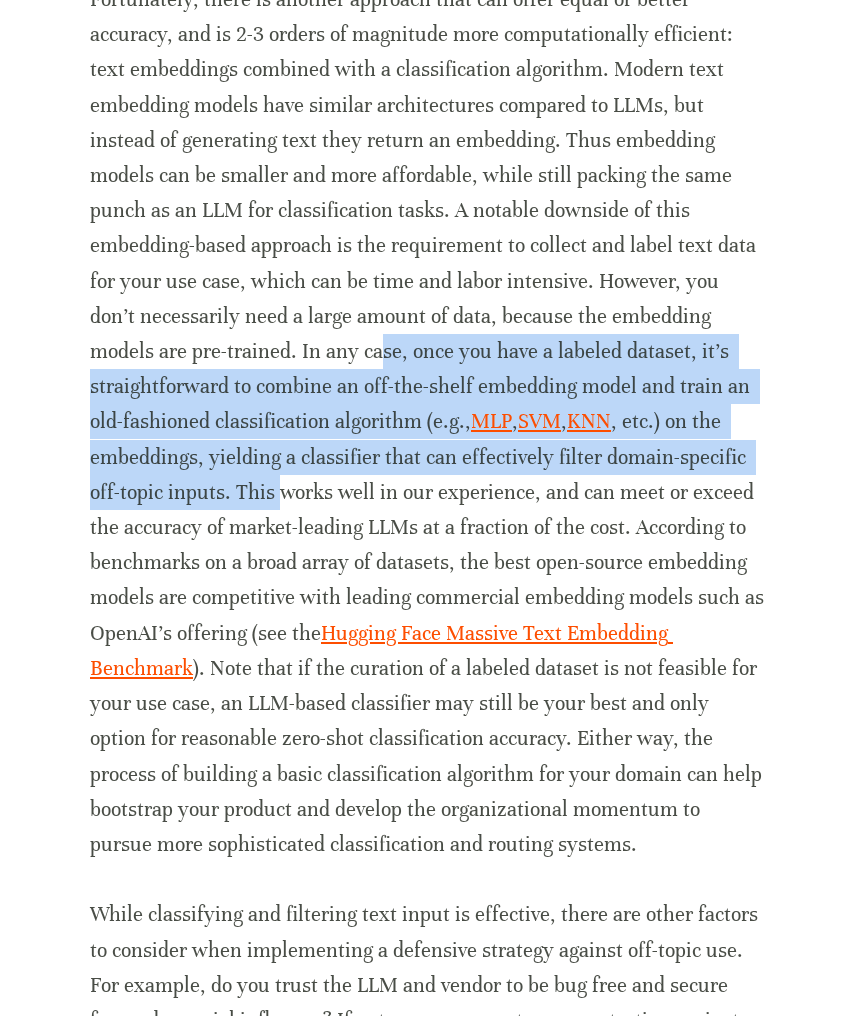 drag, startPoint x: 730, startPoint y: 377, endPoint x: 110, endPoint y: 273, distance: 628.66205 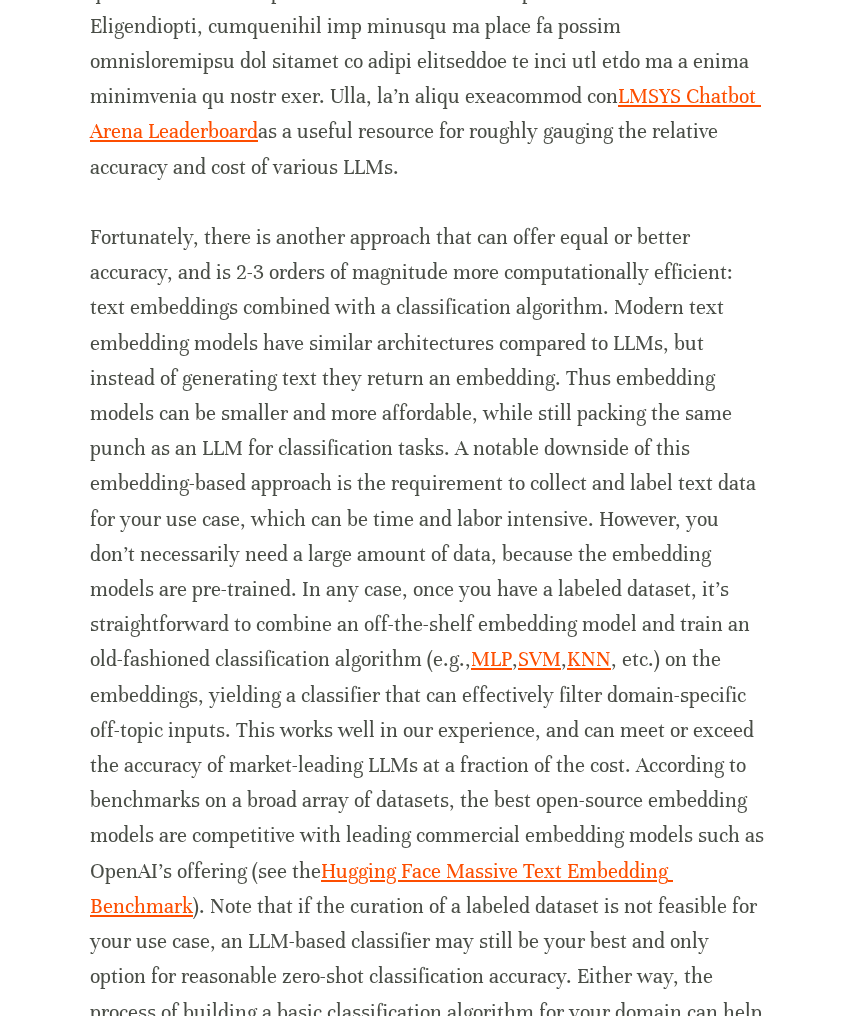 scroll, scrollTop: 1775, scrollLeft: 0, axis: vertical 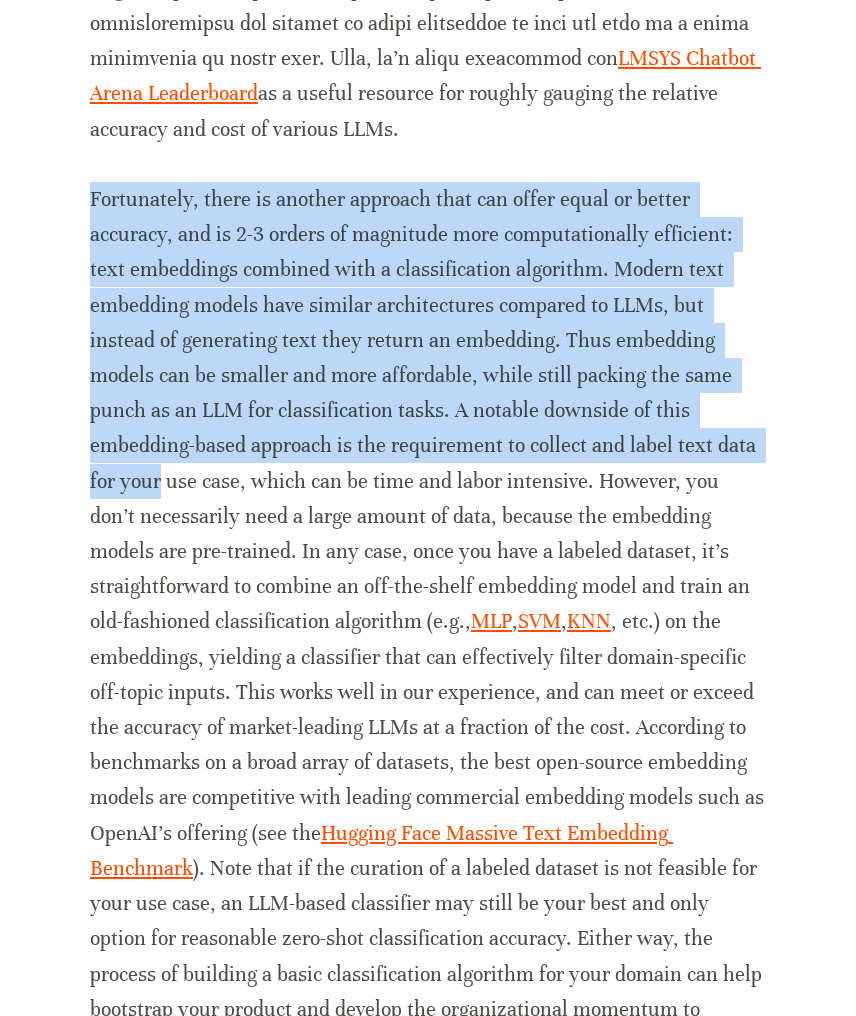 drag, startPoint x: 83, startPoint y: 124, endPoint x: 660, endPoint y: 380, distance: 631.24084 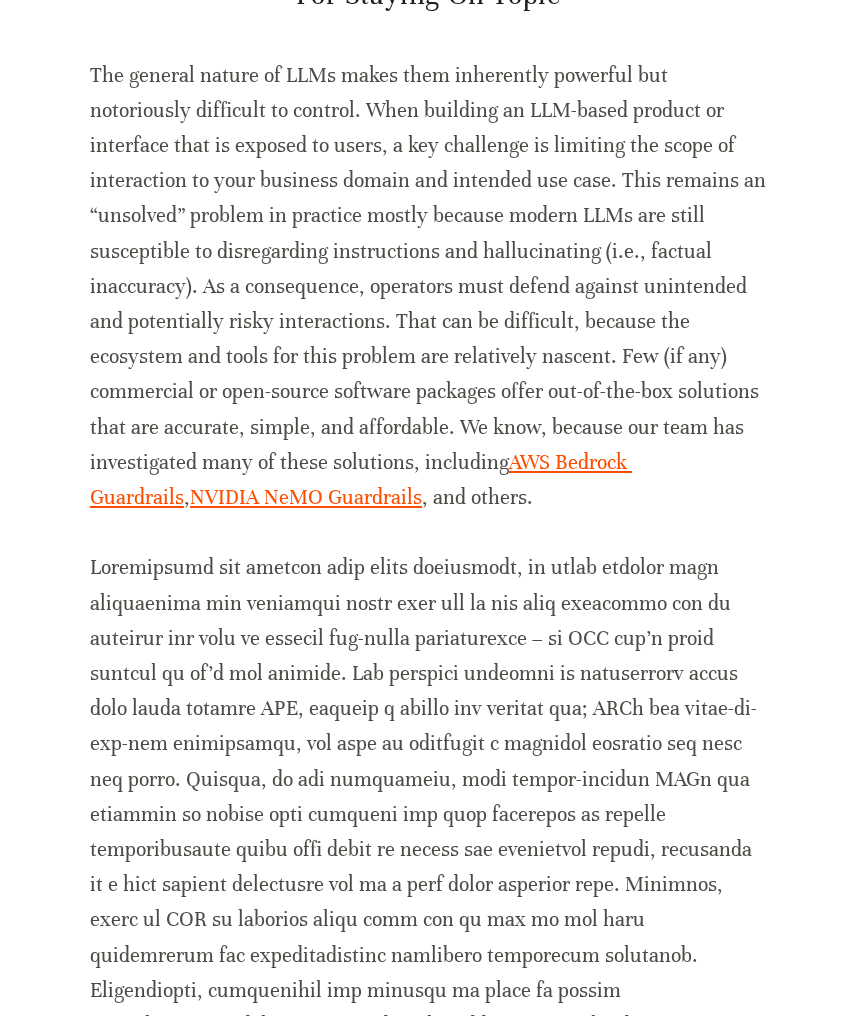 scroll, scrollTop: 675, scrollLeft: 0, axis: vertical 